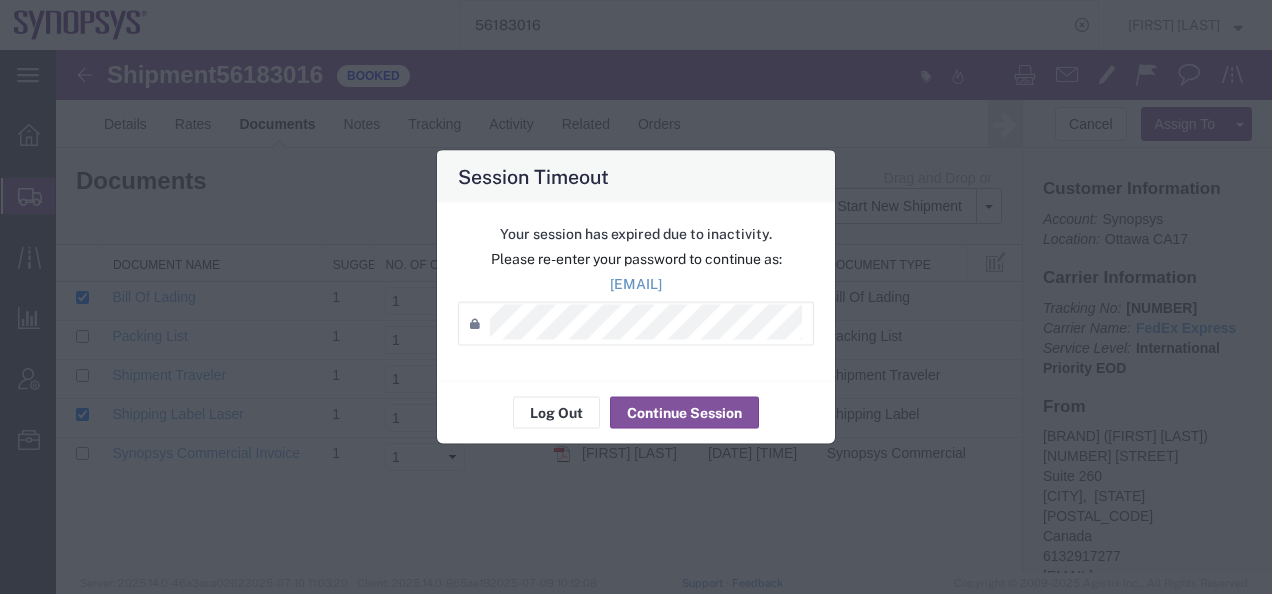 scroll, scrollTop: 0, scrollLeft: 0, axis: both 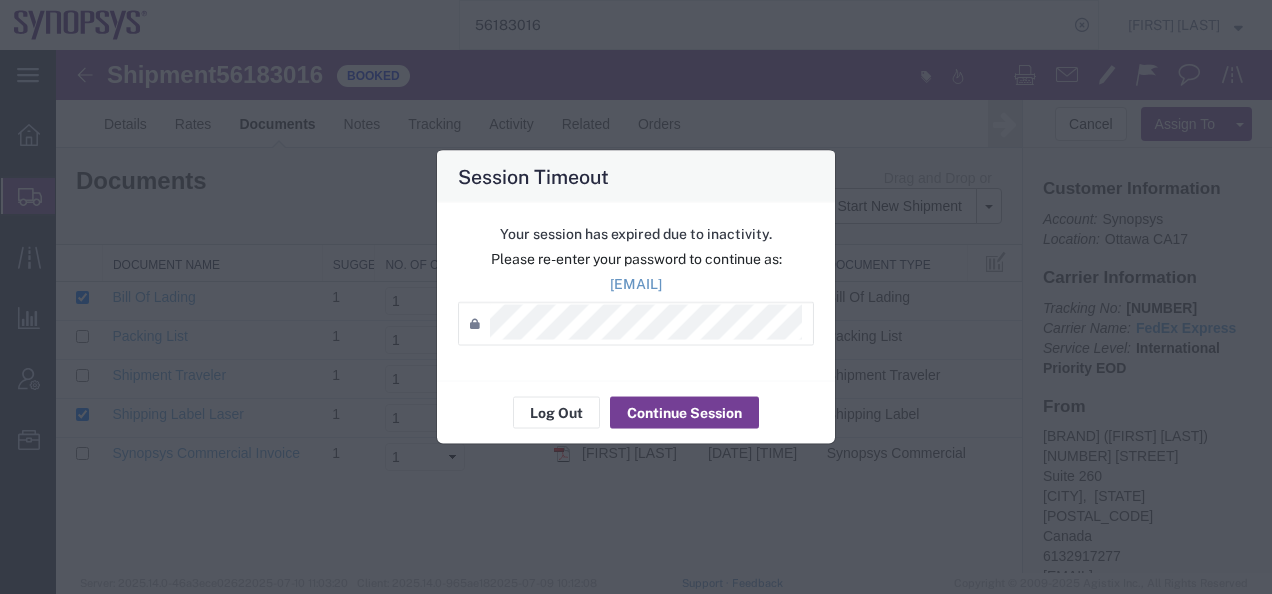 click on "Continue Session" 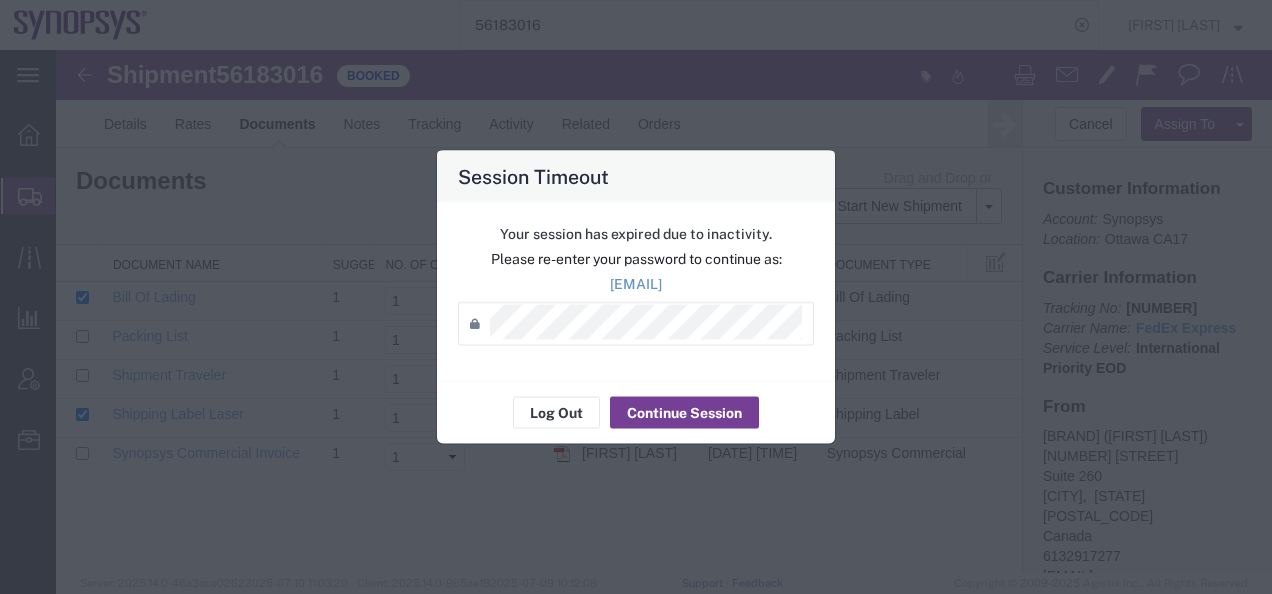 click on "Continue Session" 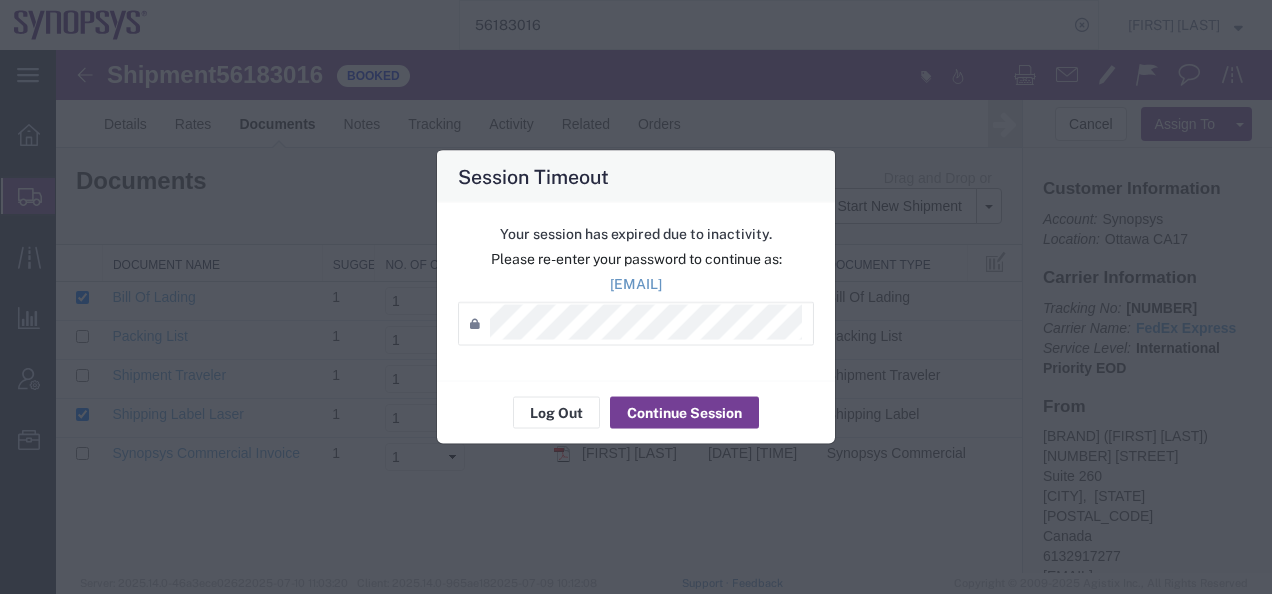click on "Continue Session" 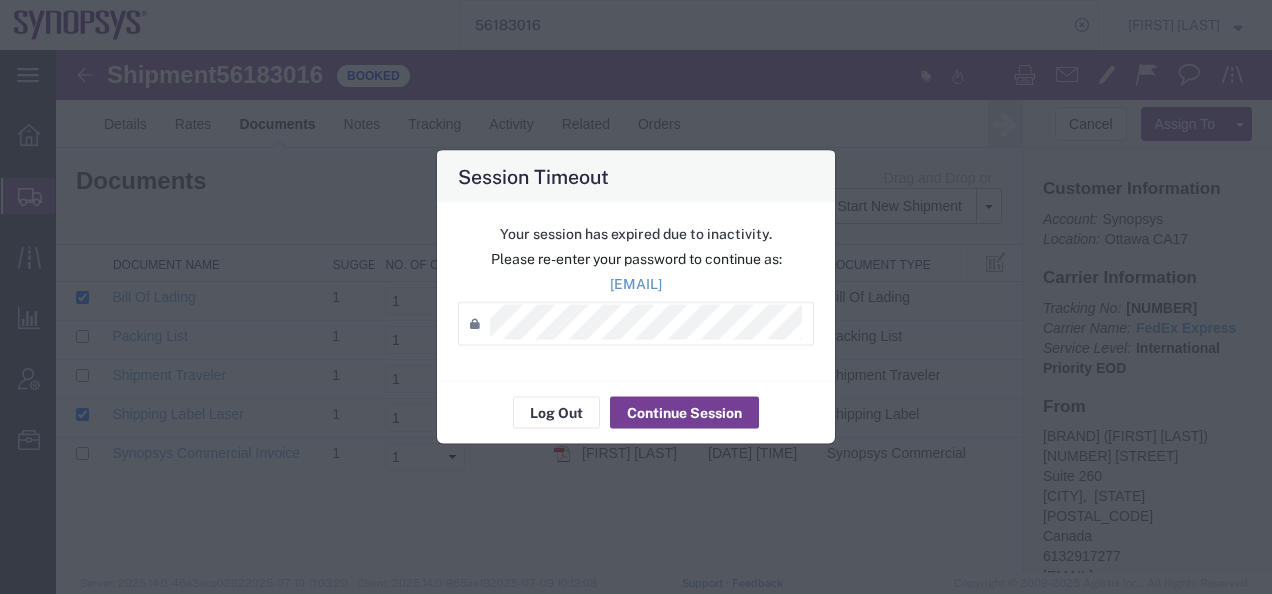 click on "Continue Session" 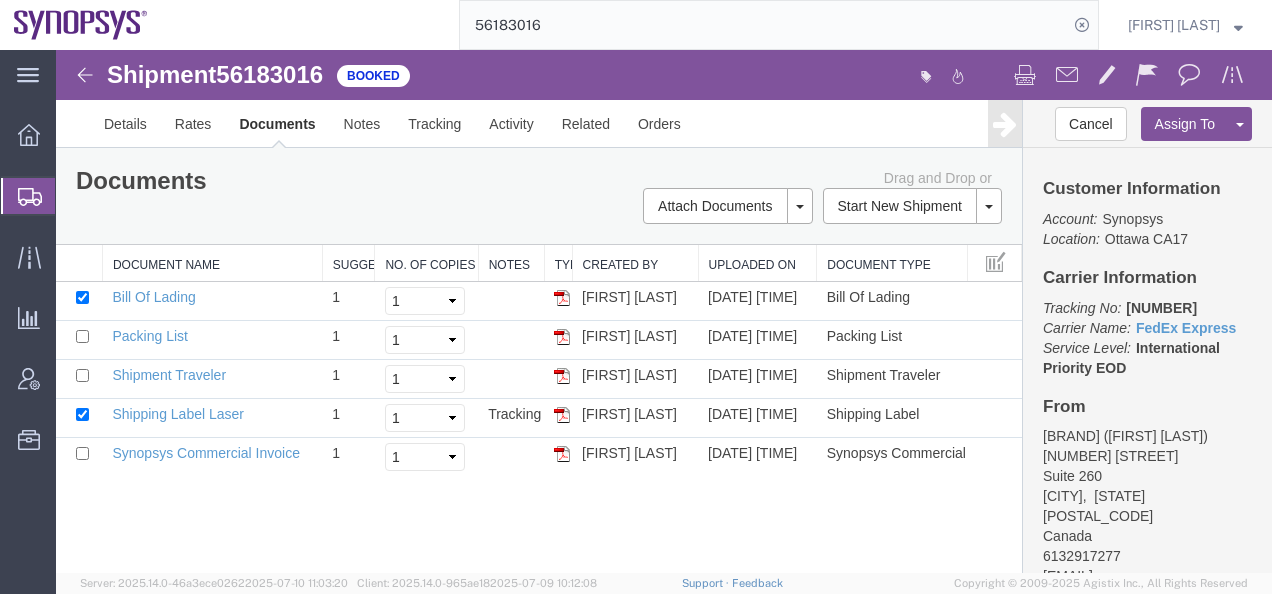 click at bounding box center (85, 75) 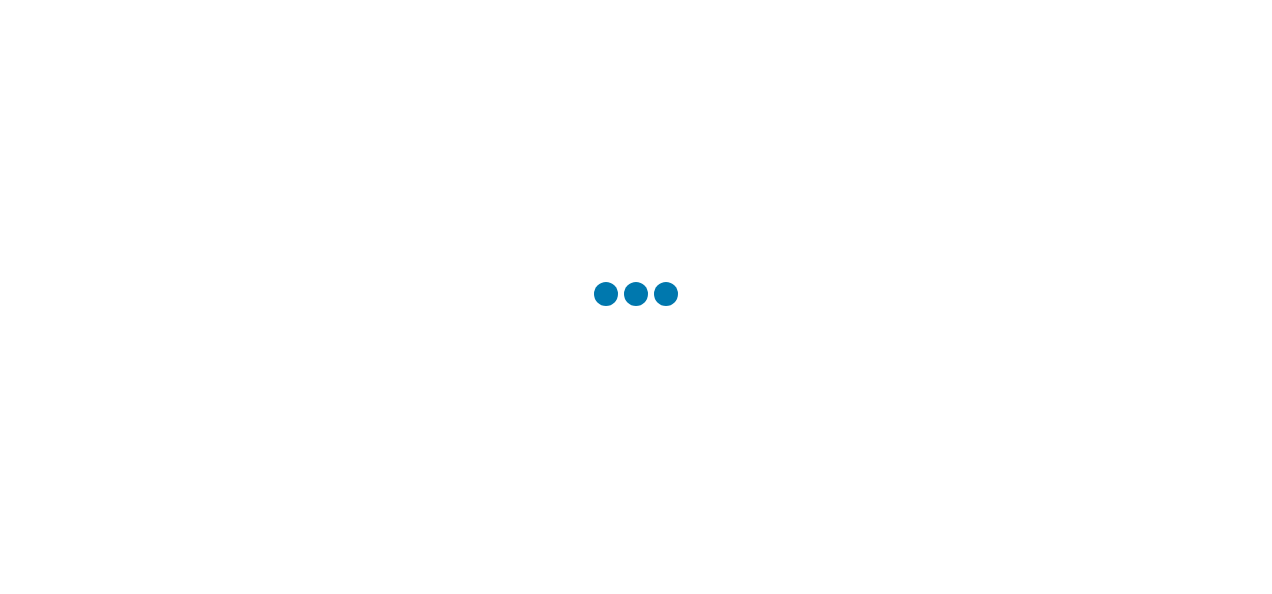 scroll, scrollTop: 0, scrollLeft: 0, axis: both 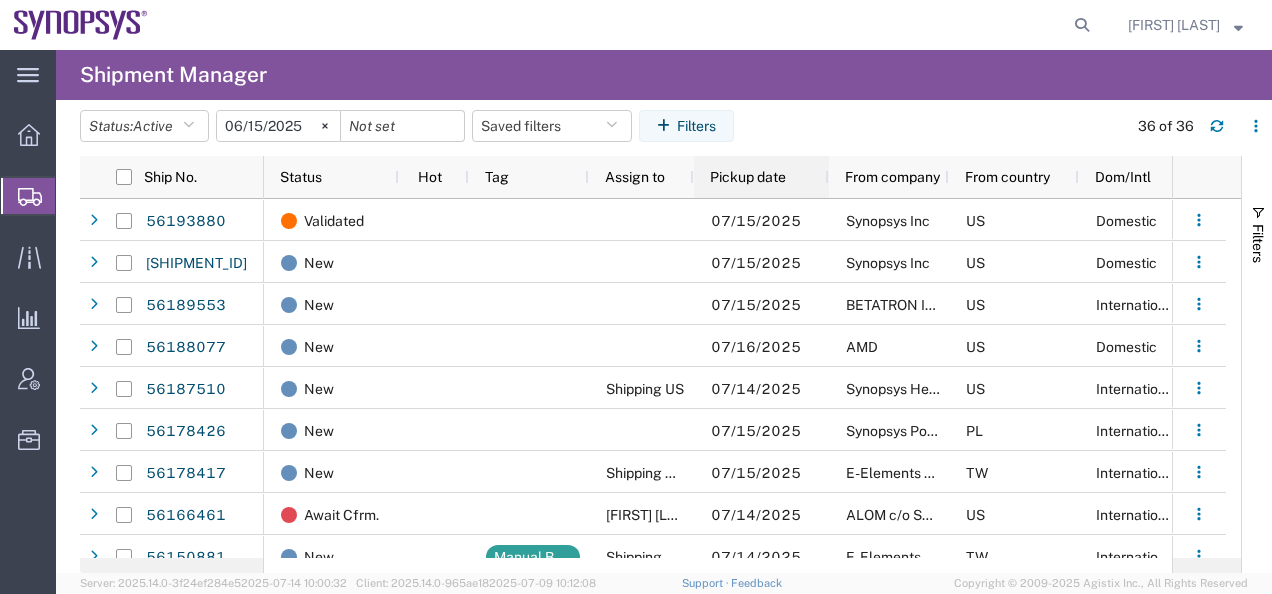 click on "Pickup date" 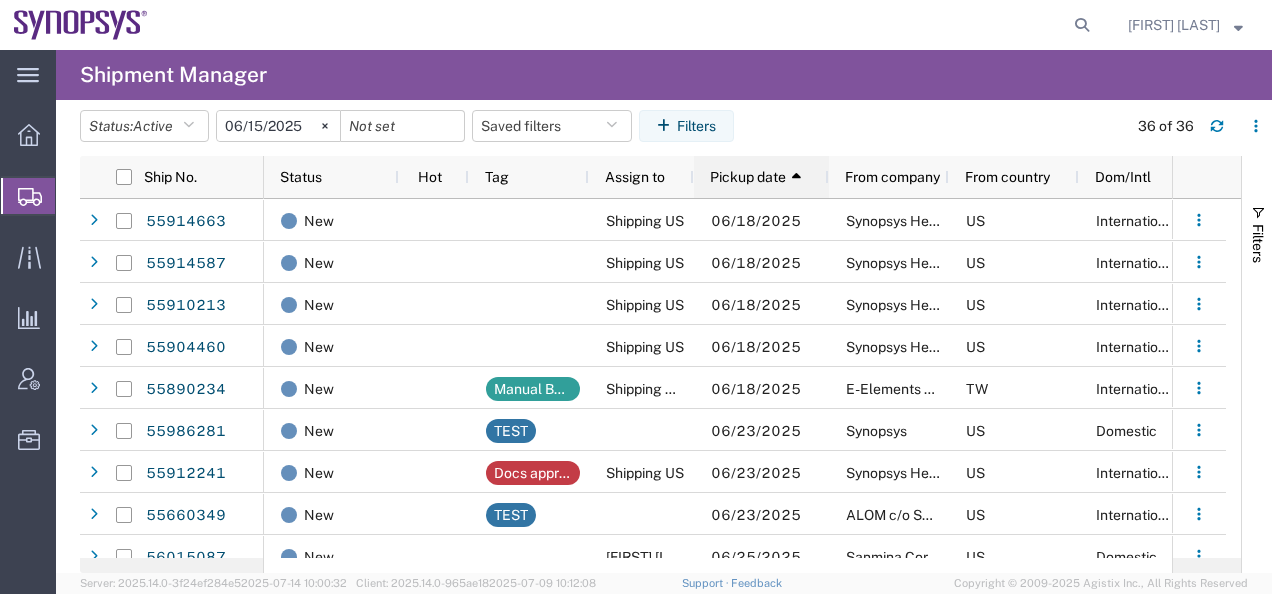 click on "Pickup date" 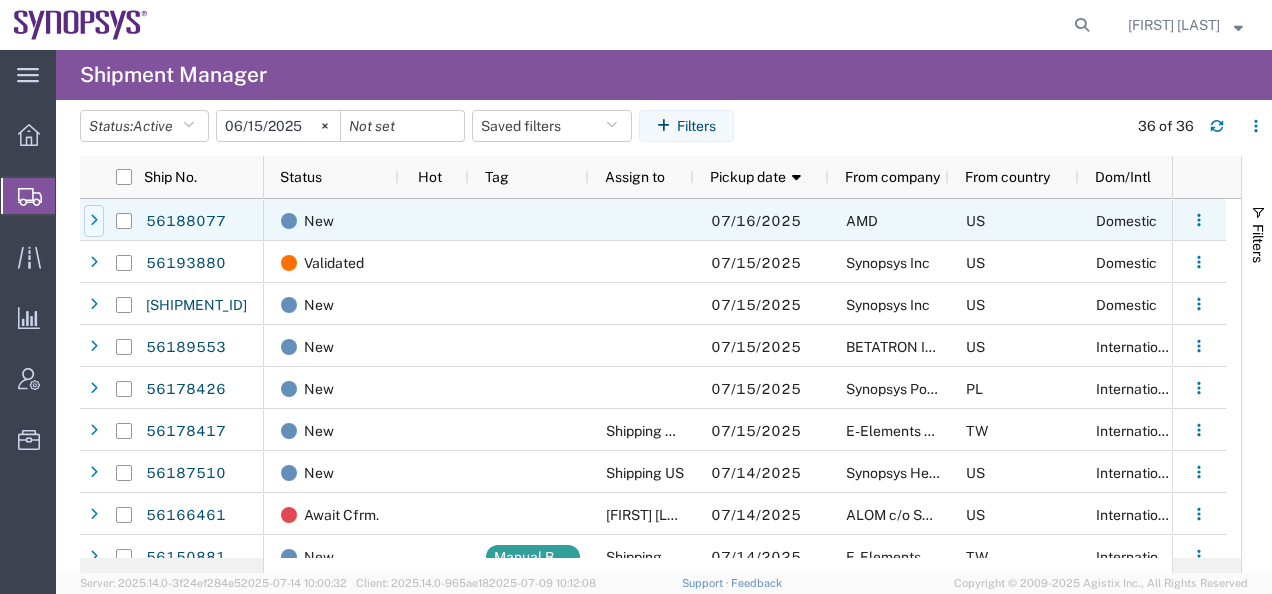 click 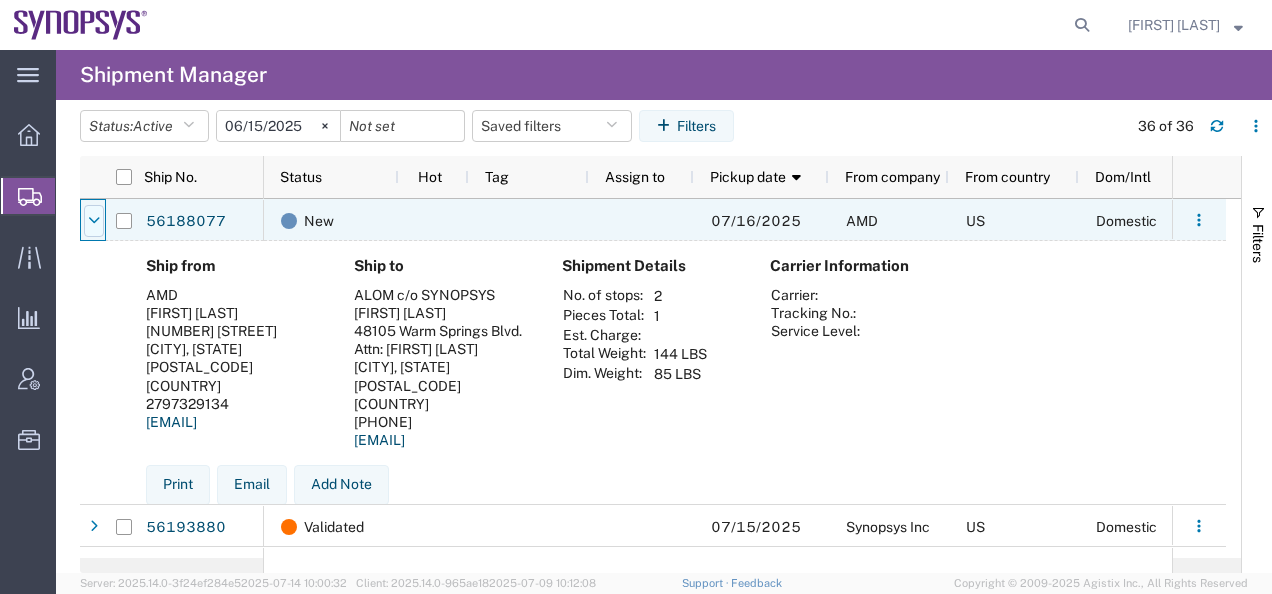 click 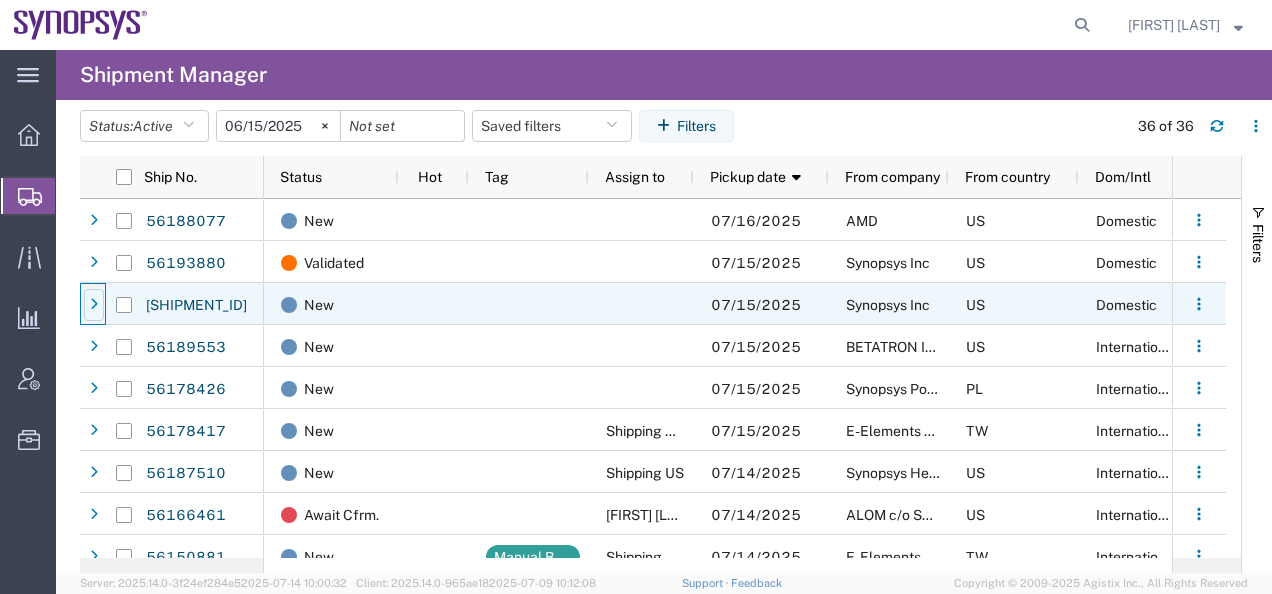 click 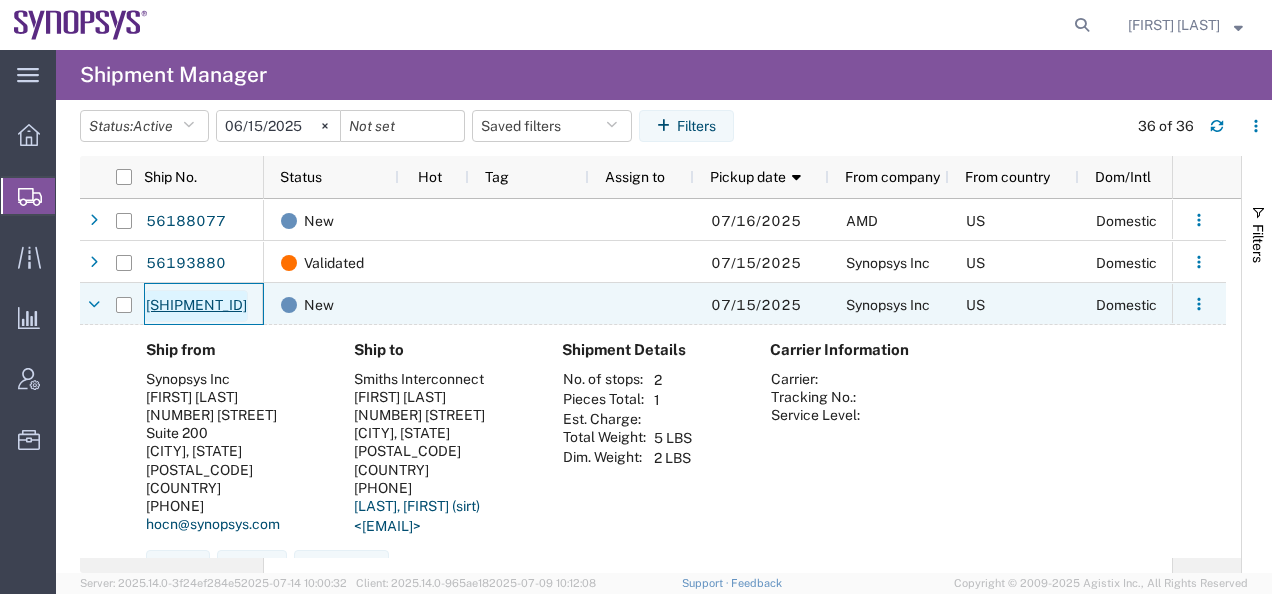 click on "[SHIPMENT_ID]" 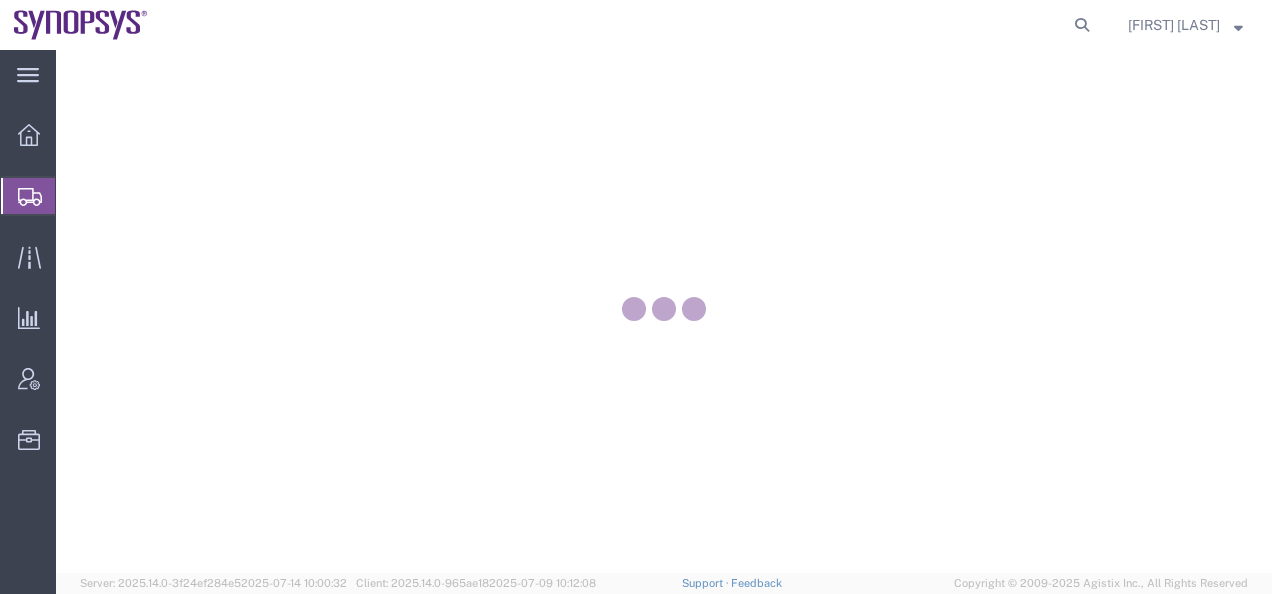 scroll, scrollTop: 0, scrollLeft: 0, axis: both 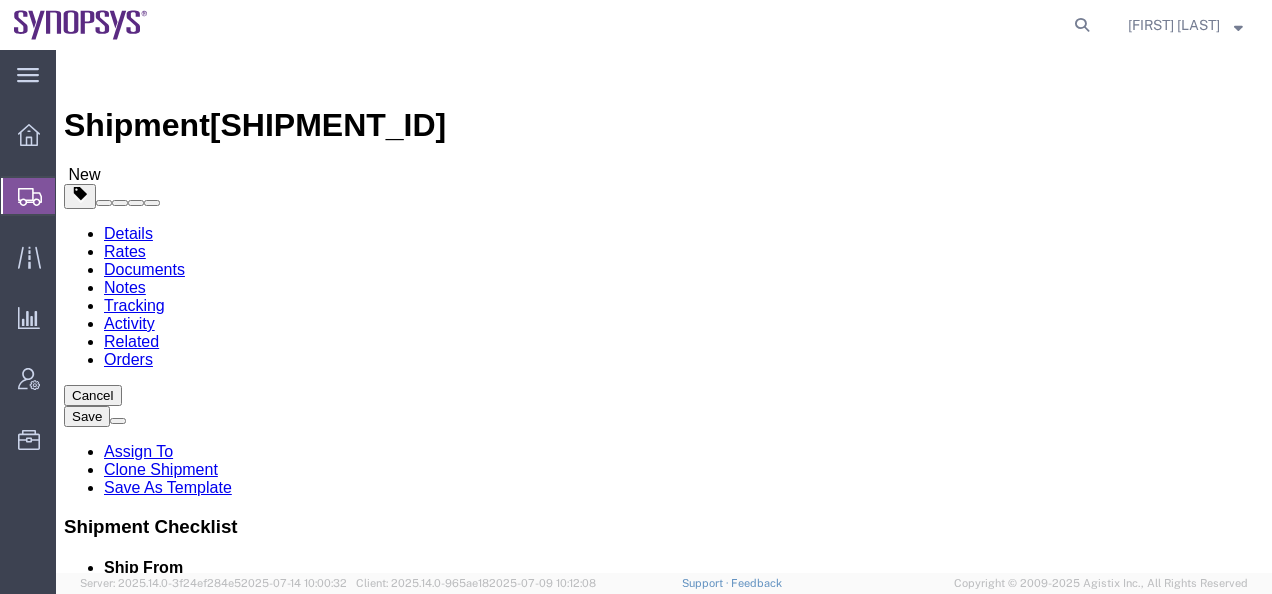 select on "63203" 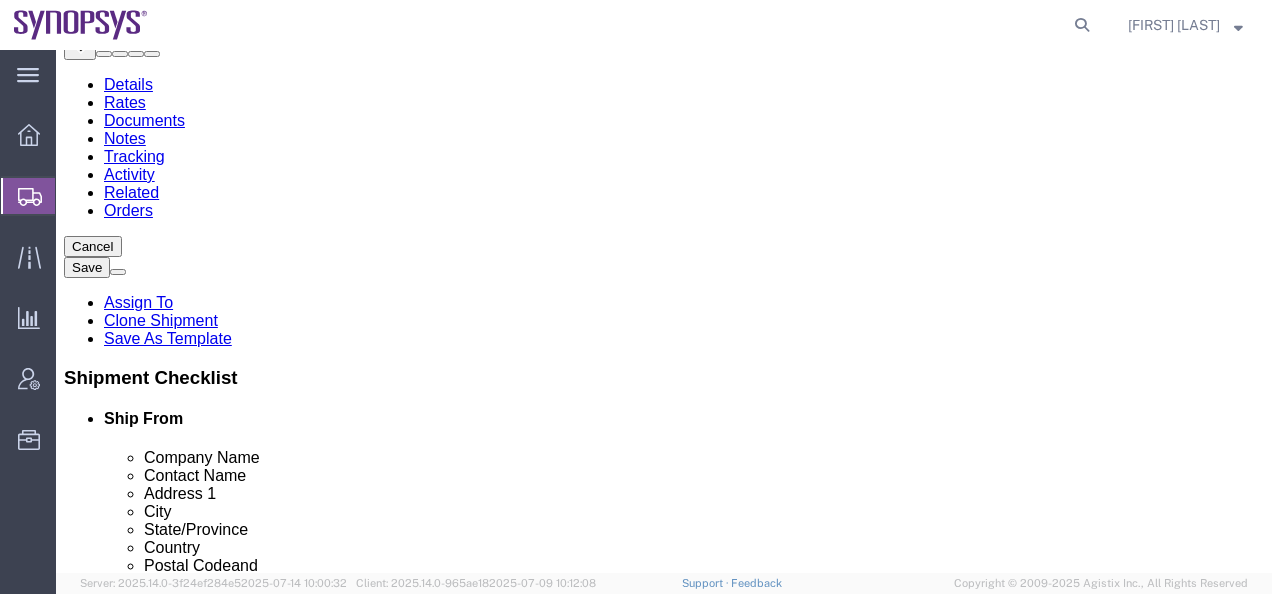 scroll, scrollTop: 0, scrollLeft: 0, axis: both 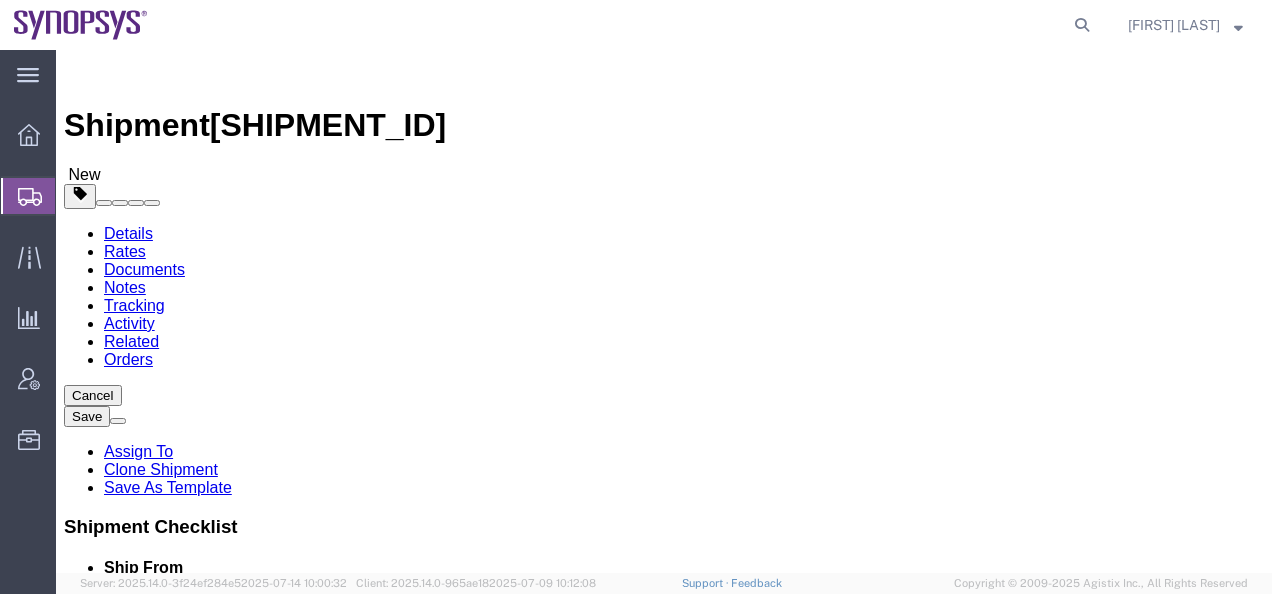 click on "Activity" 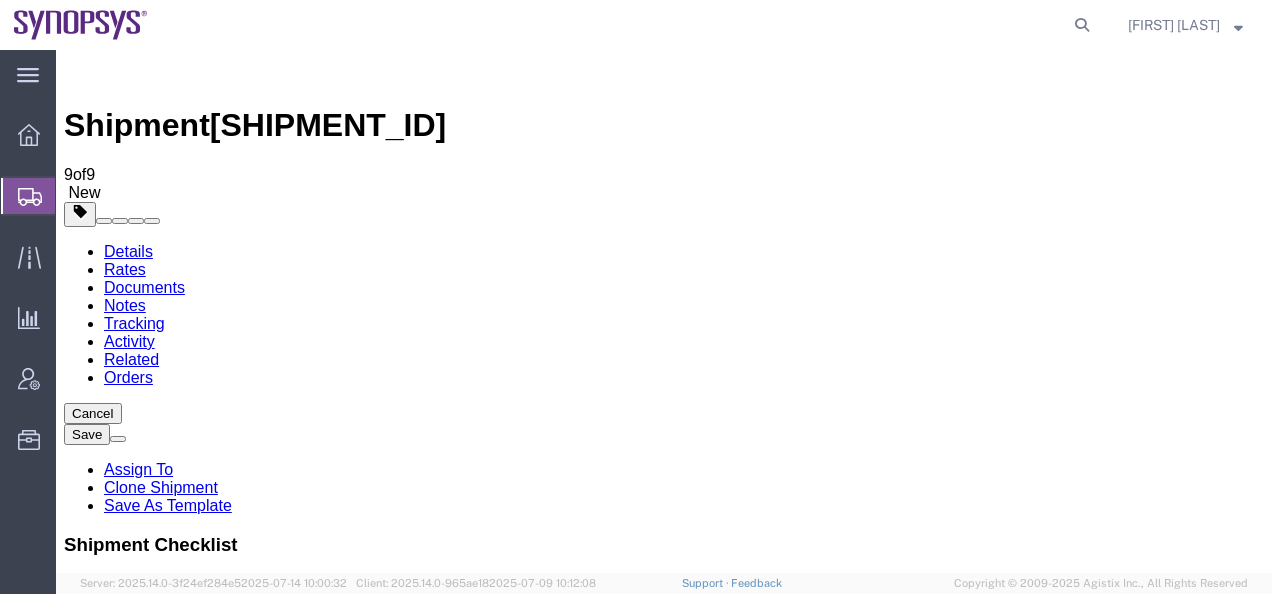 click on "Documents" at bounding box center [144, 287] 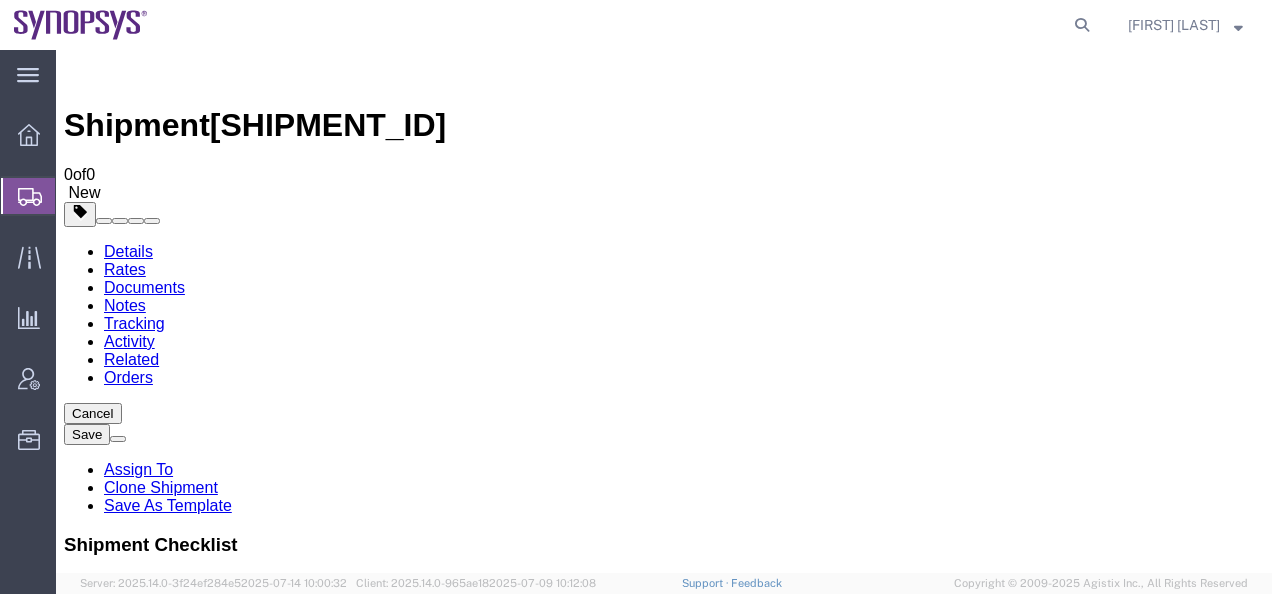 click on "Notes" at bounding box center [125, 305] 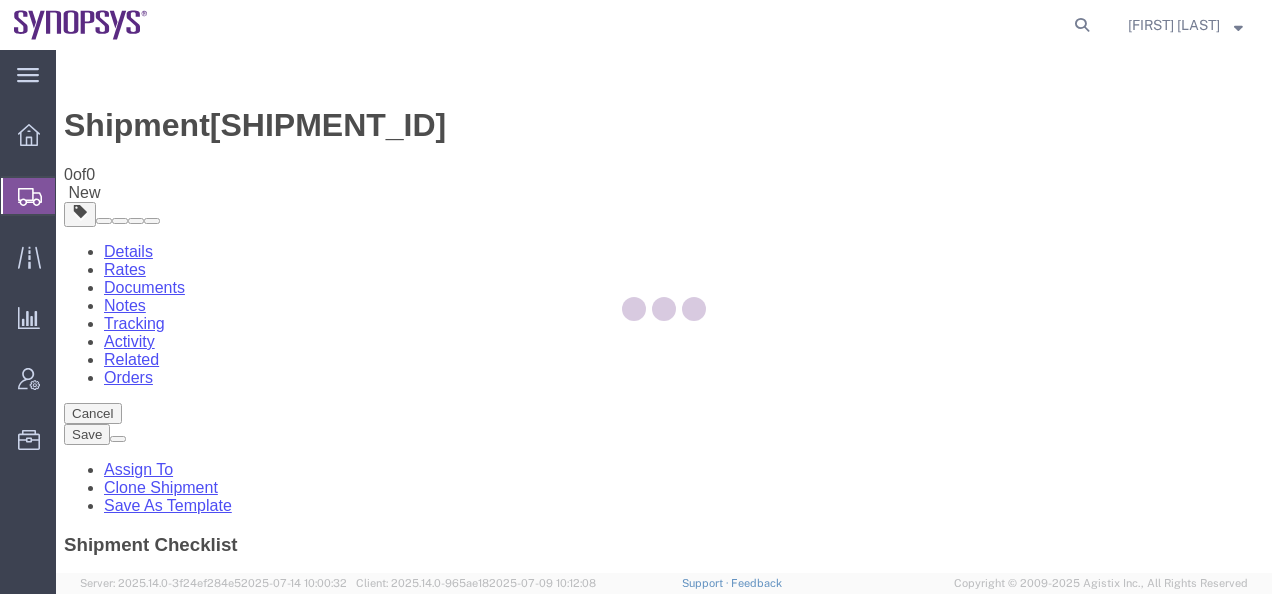 select on "63203" 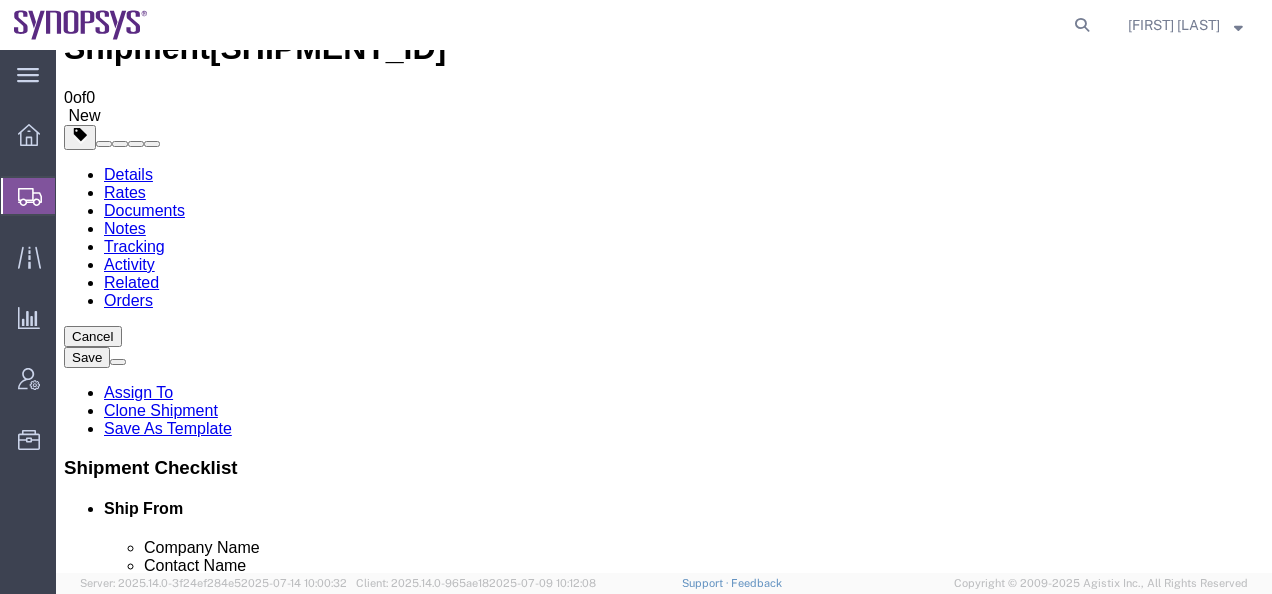 scroll, scrollTop: 200, scrollLeft: 0, axis: vertical 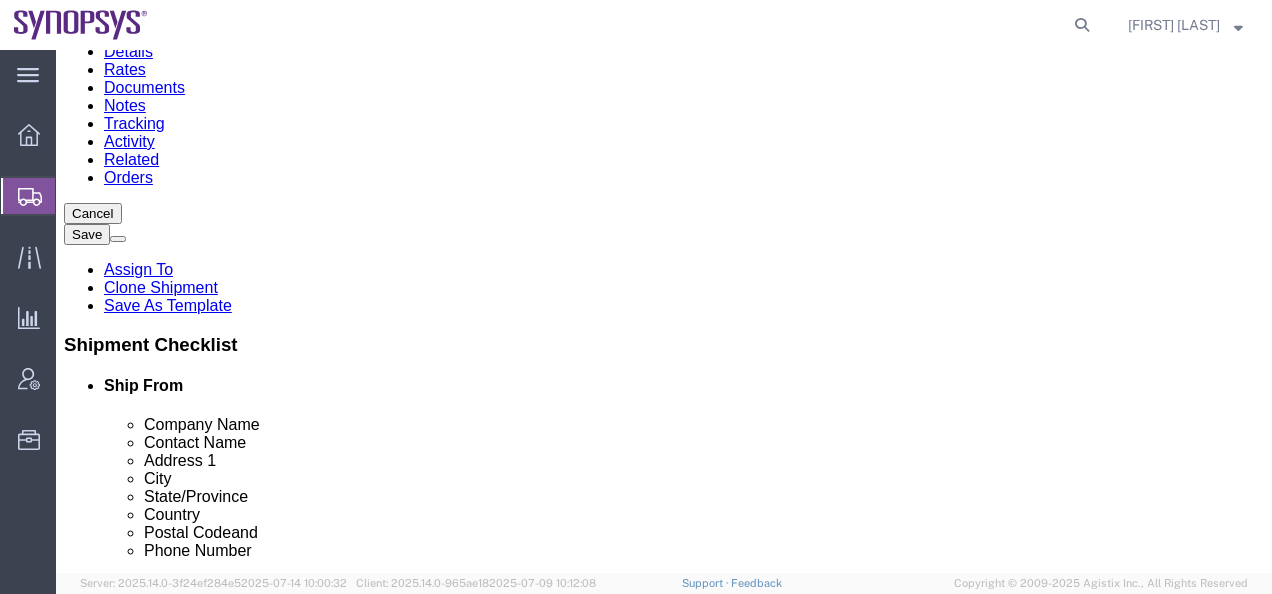 click on "Rate Shipment" 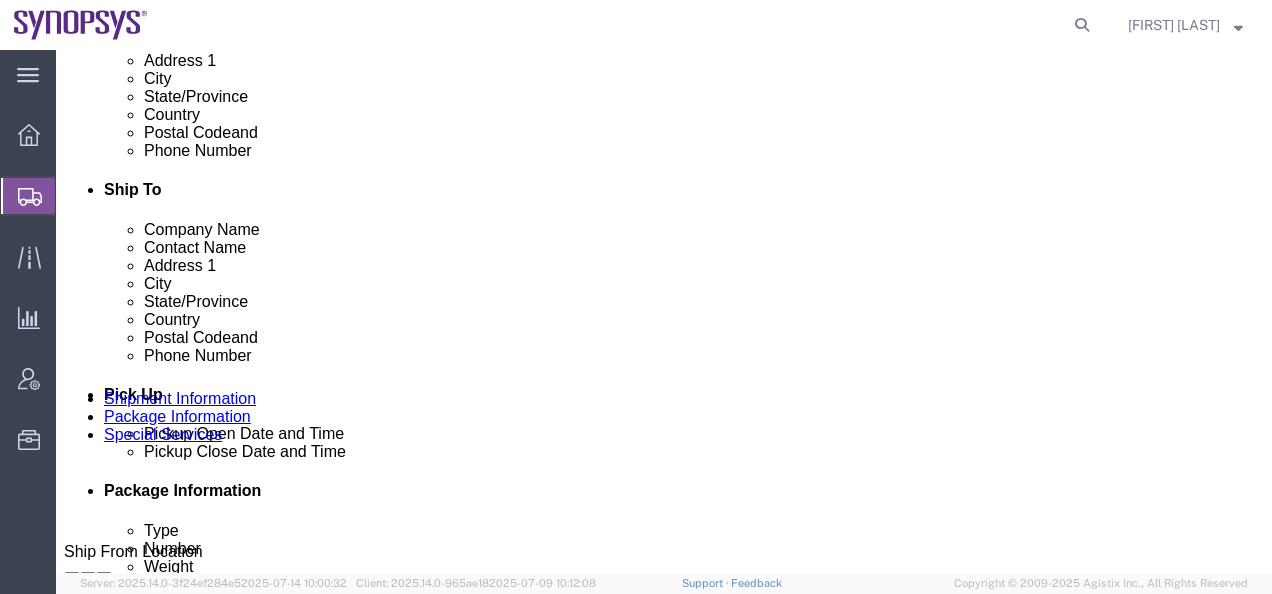 scroll, scrollTop: 700, scrollLeft: 0, axis: vertical 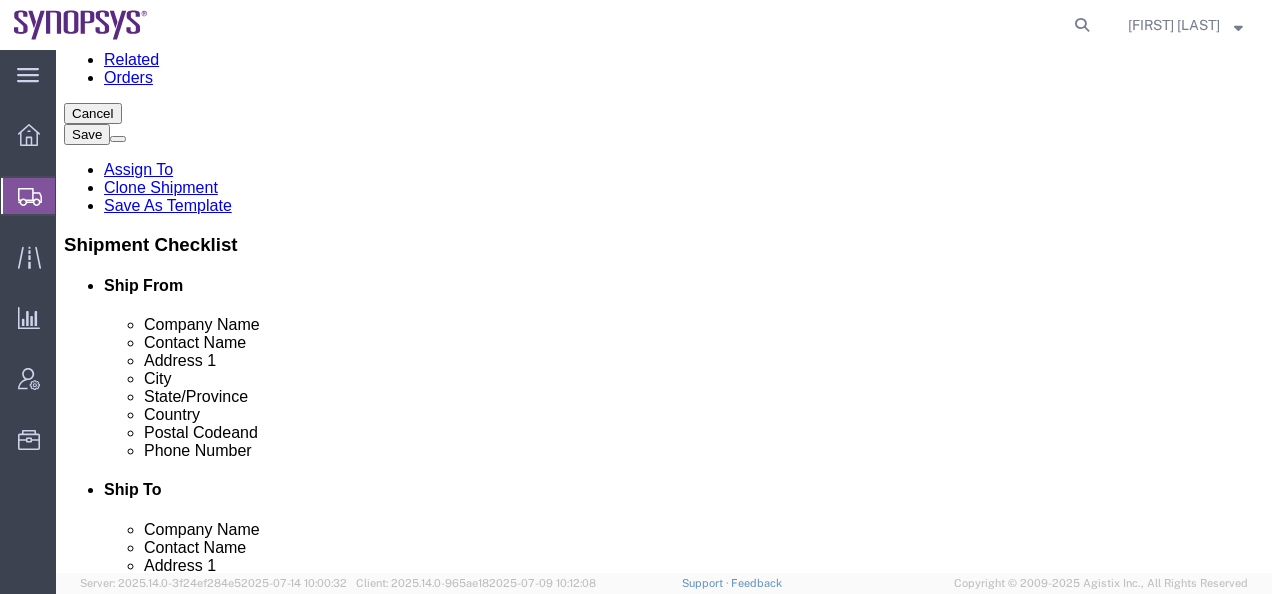 click on "[LAST], [FIRST] (sirt) <[EMAIL]>" 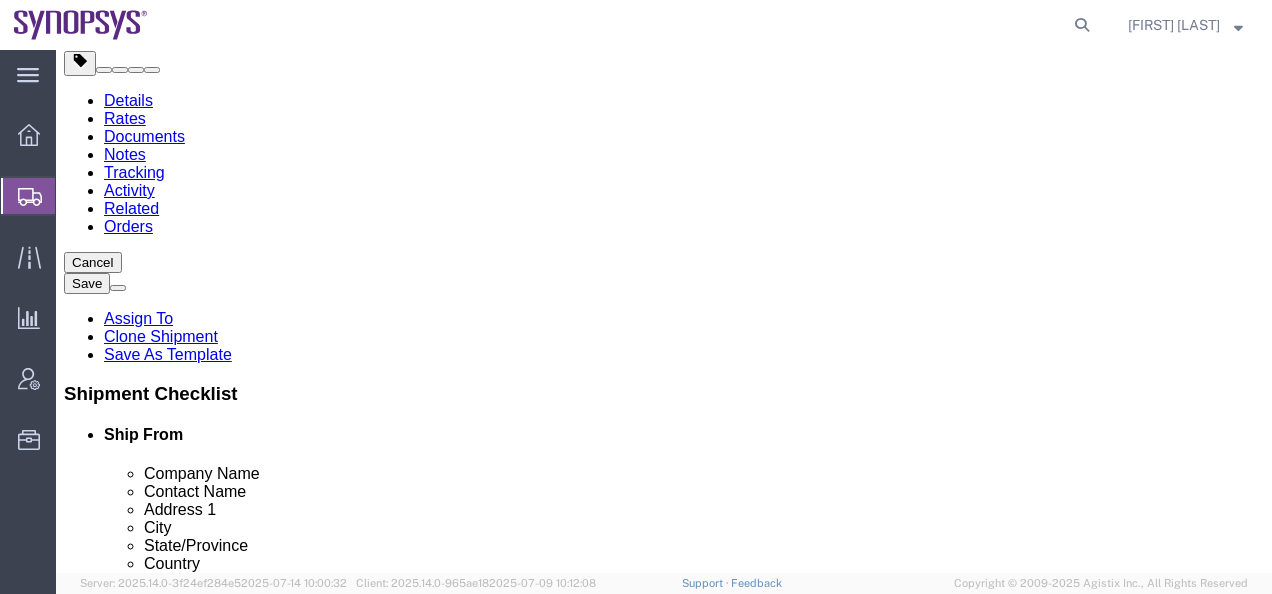 click 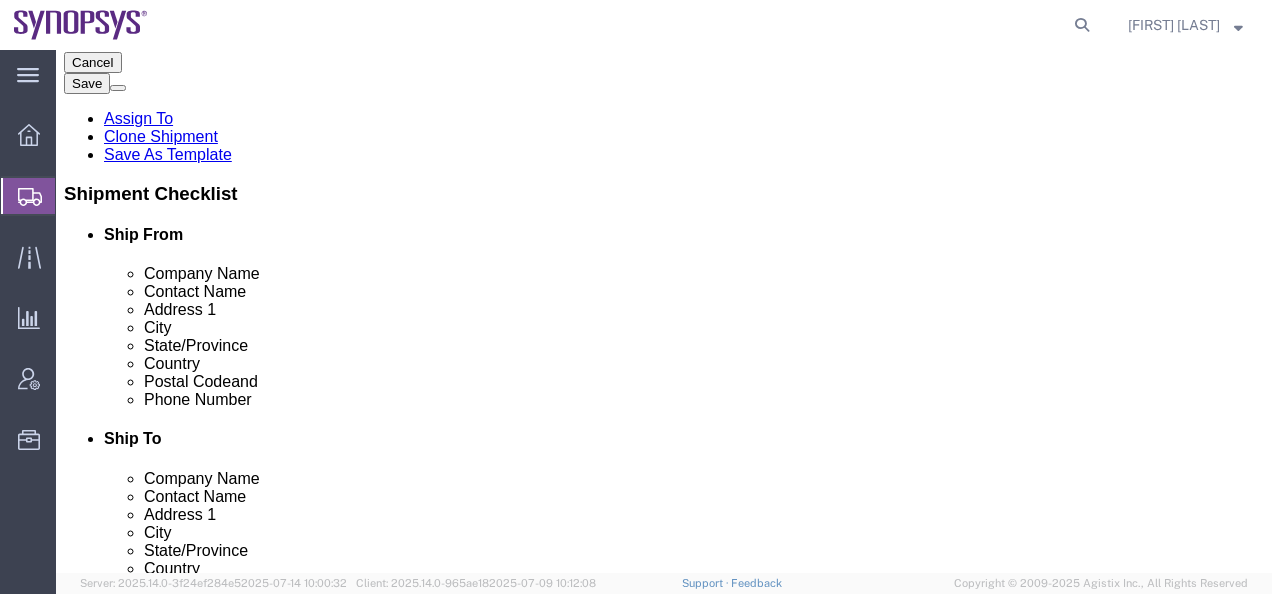 drag, startPoint x: 360, startPoint y: 376, endPoint x: 217, endPoint y: 386, distance: 143.34923 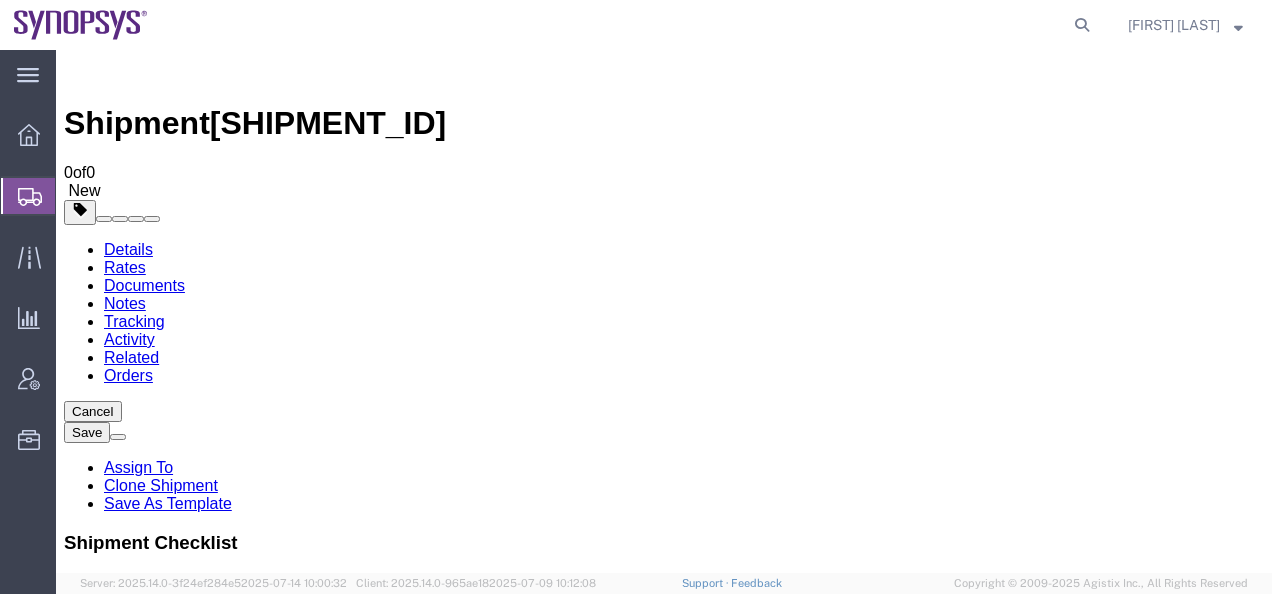 scroll, scrollTop: 0, scrollLeft: 0, axis: both 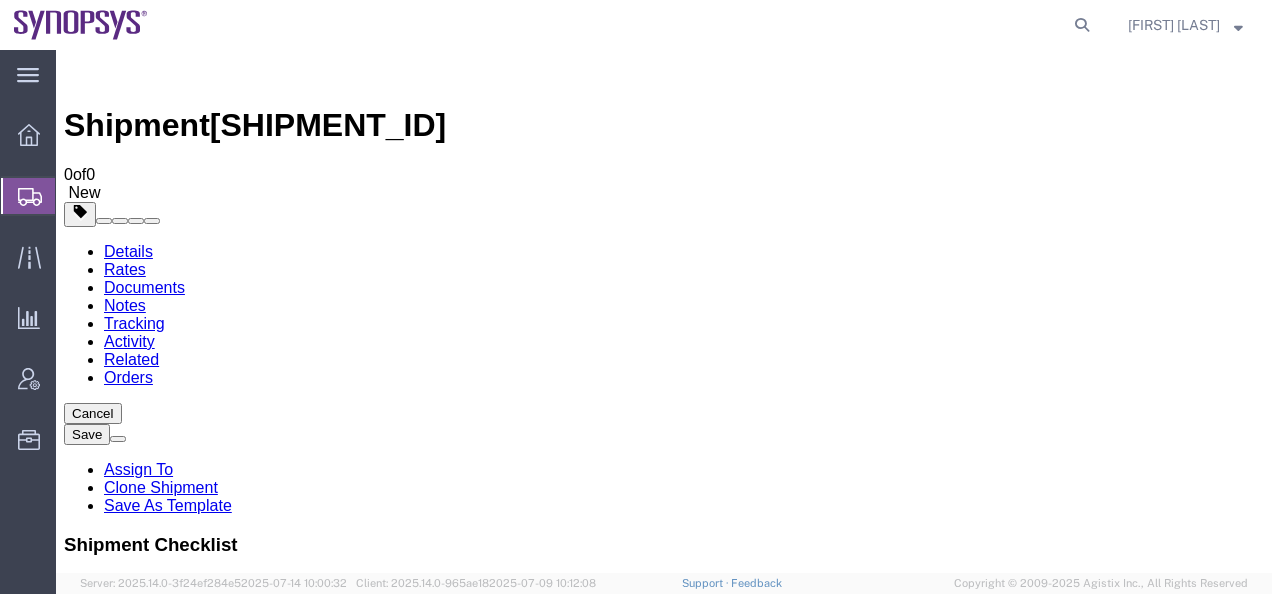 click on "Notes" 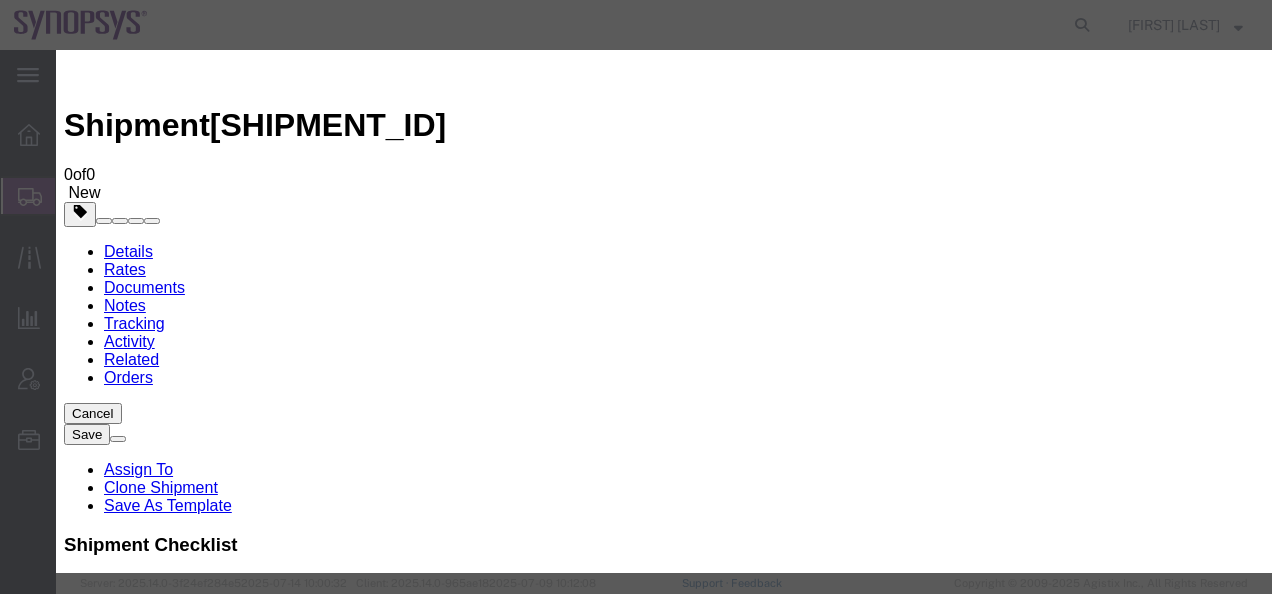click on "Select Approval Bid Notes Carrier Change Notes Claim Notes Content Hazmat Notes Content Notes Declaration Statement Decline Shipment Notes Delivery Location Notes Delivery Notes Director Info Notes Error Code notes Fixed Lane Notes General Shipment Notes Hot Reason Invoice Notes Late Reason Notes On Behalf Of Notes Pick-up Location Notes Pickup Notes Preferred Carrier Notes Reason For Request Notes Service Status Notes Shipment Notification notes Special Handling Notes Transportation Notes" at bounding box center [156, 3480] 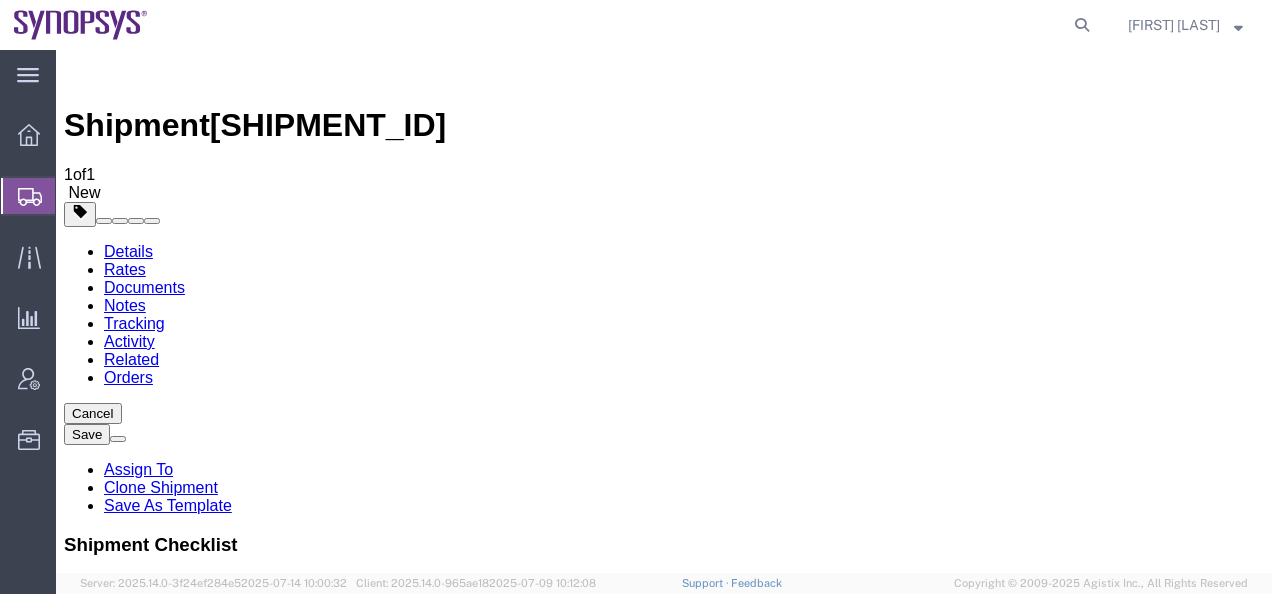 click at bounding box center (76, 70) 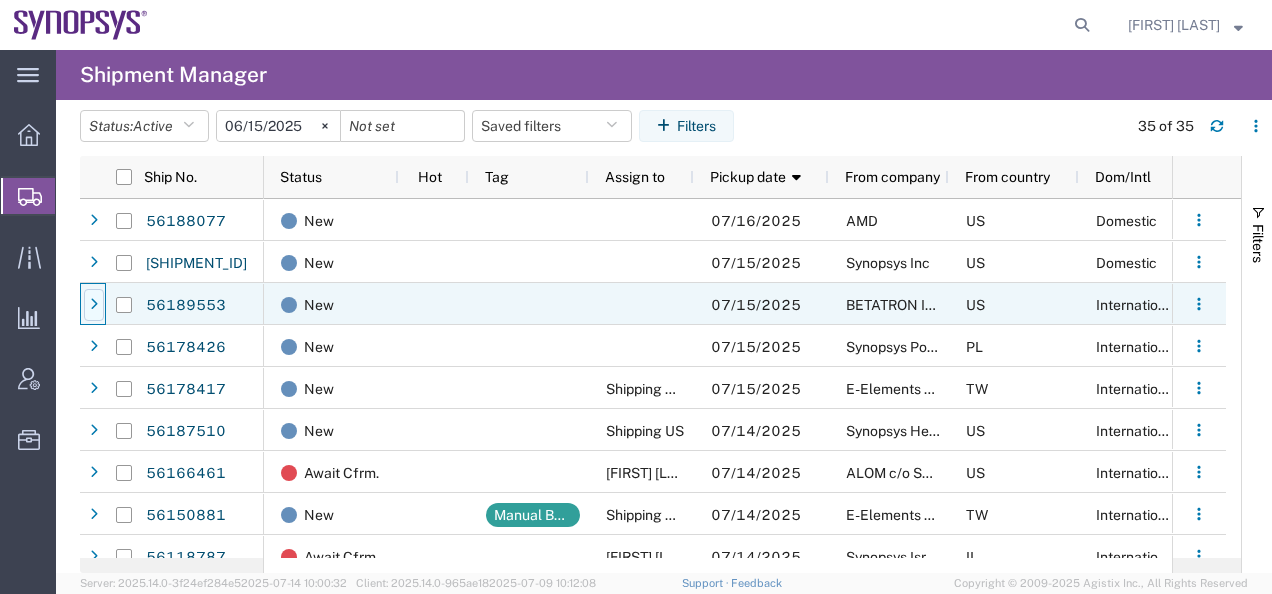 click 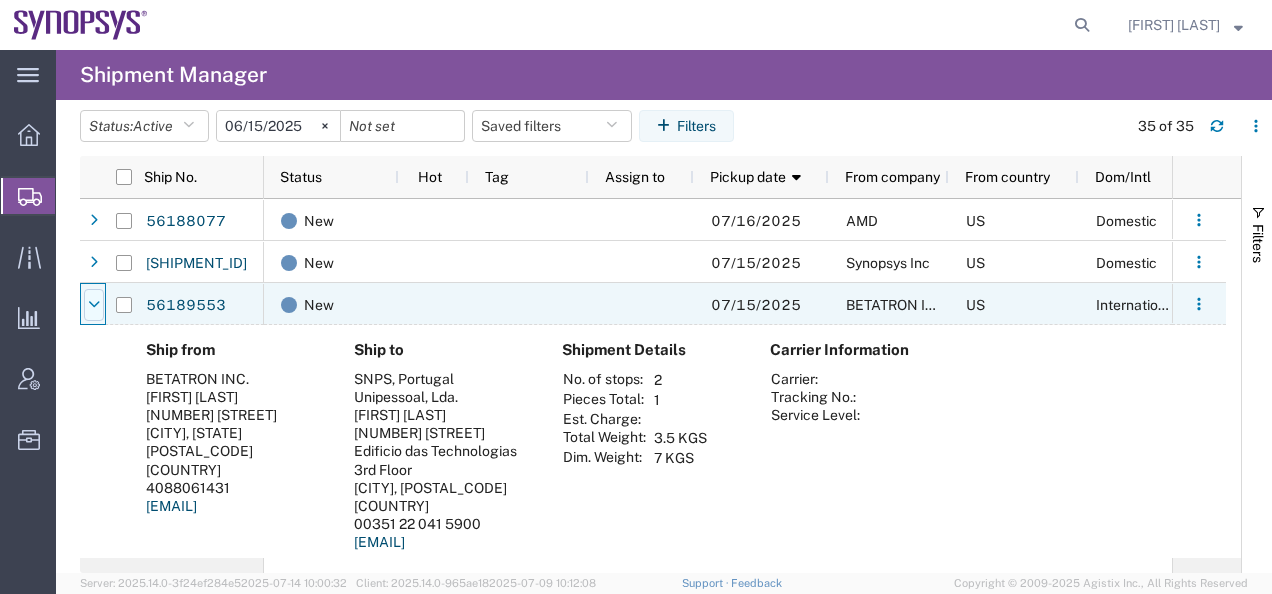 scroll, scrollTop: 100, scrollLeft: 0, axis: vertical 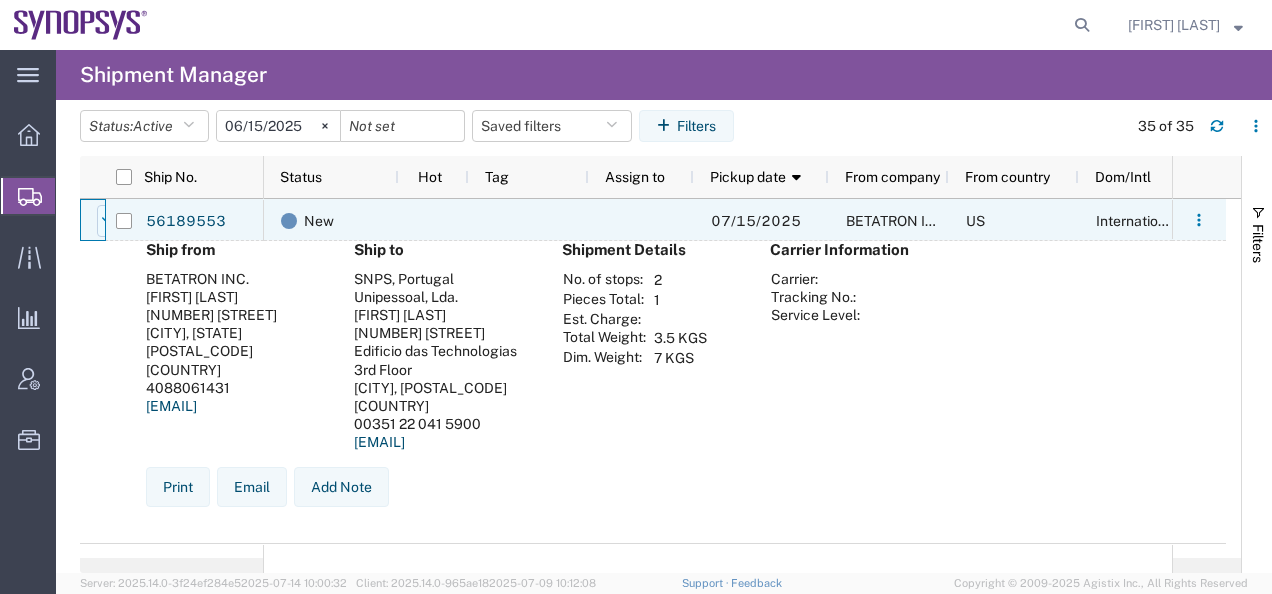 click 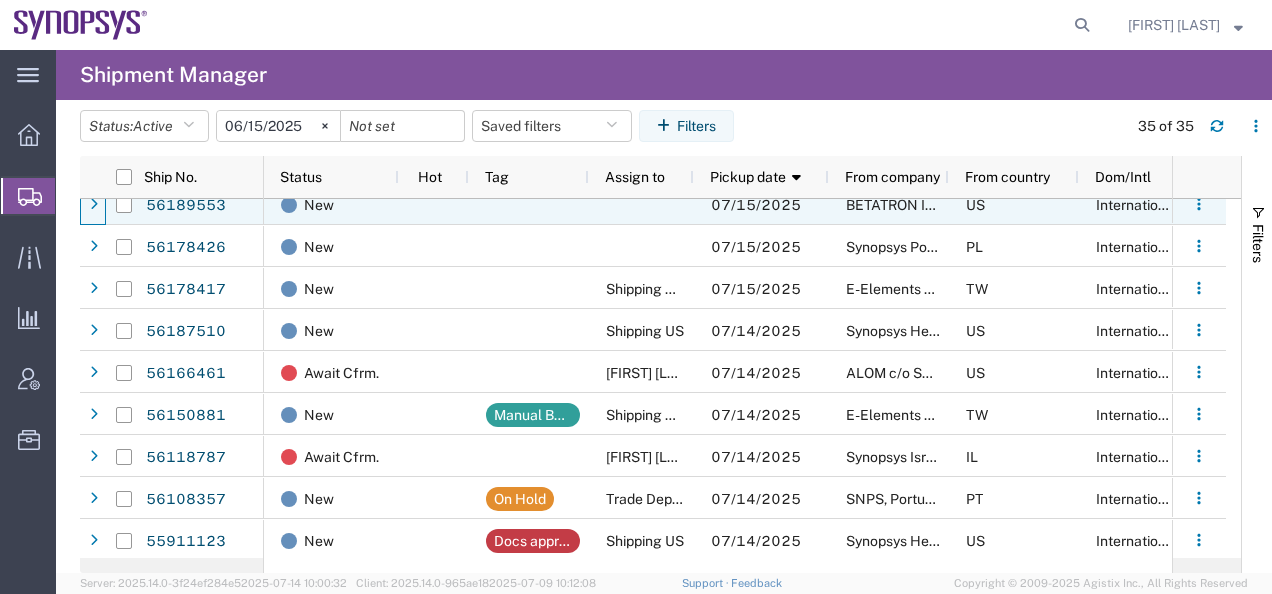 scroll, scrollTop: 84, scrollLeft: 0, axis: vertical 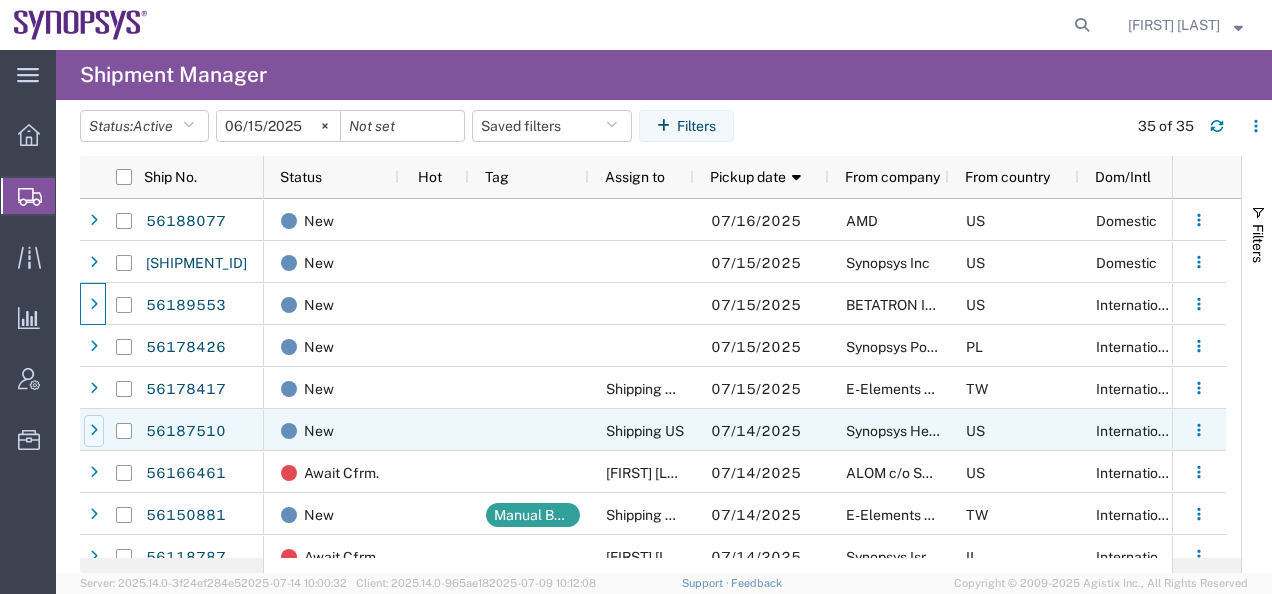 click 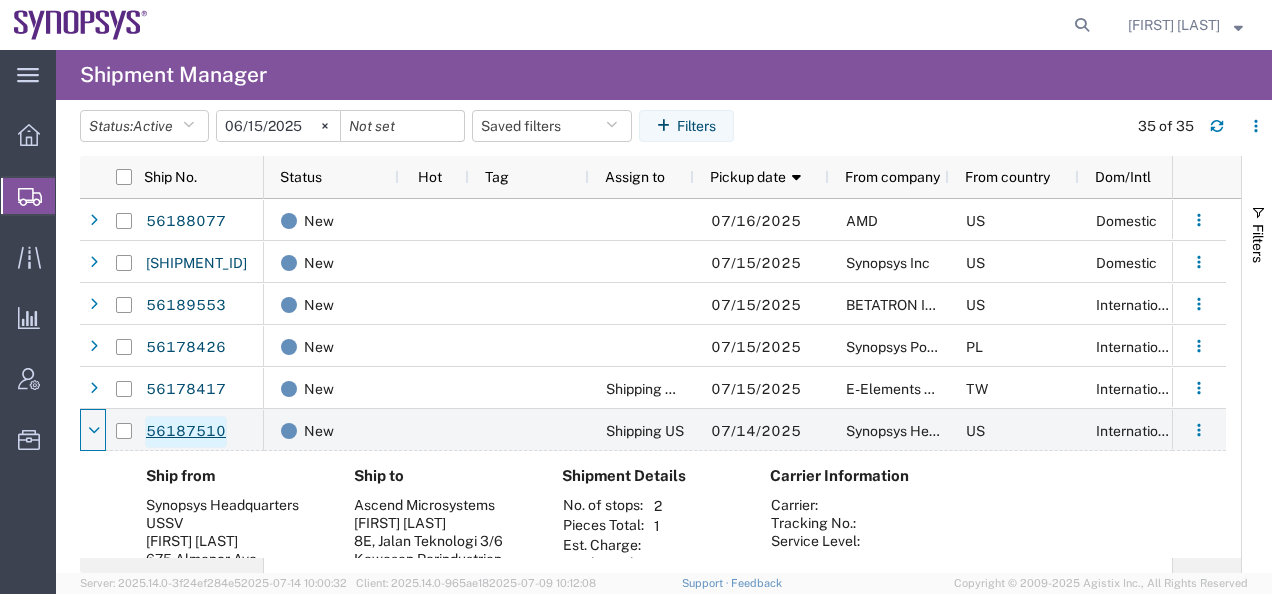 scroll, scrollTop: 157, scrollLeft: 0, axis: vertical 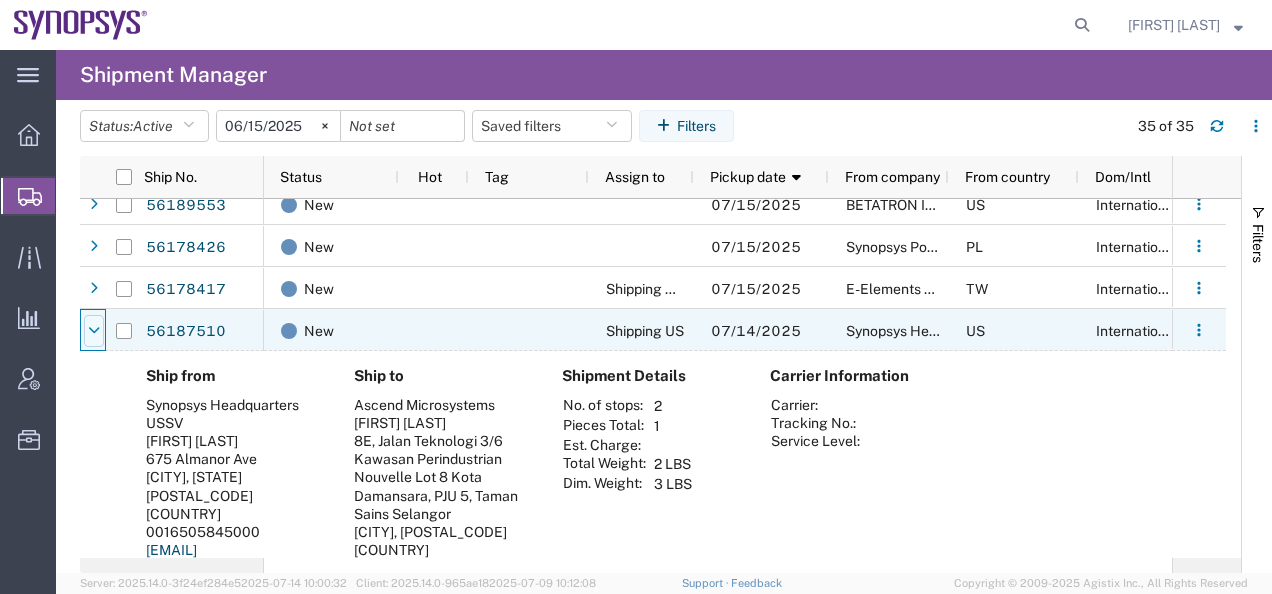 click 